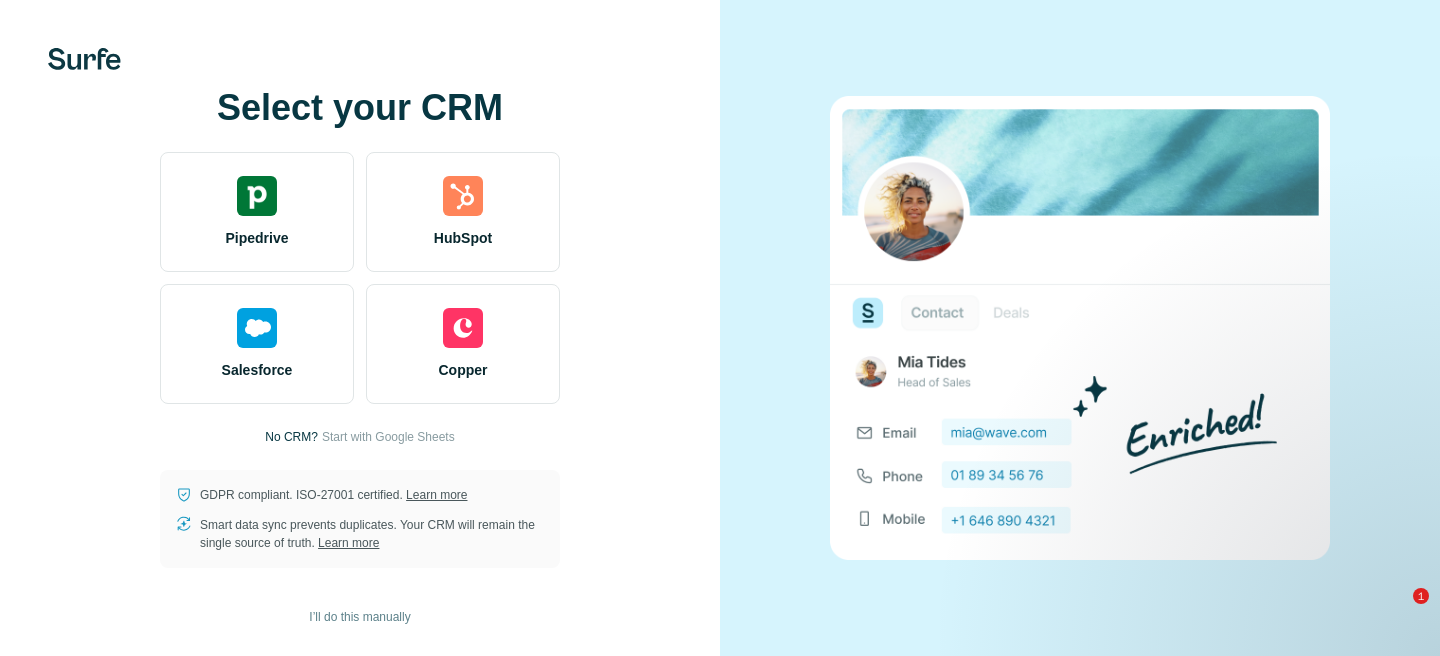scroll, scrollTop: 0, scrollLeft: 0, axis: both 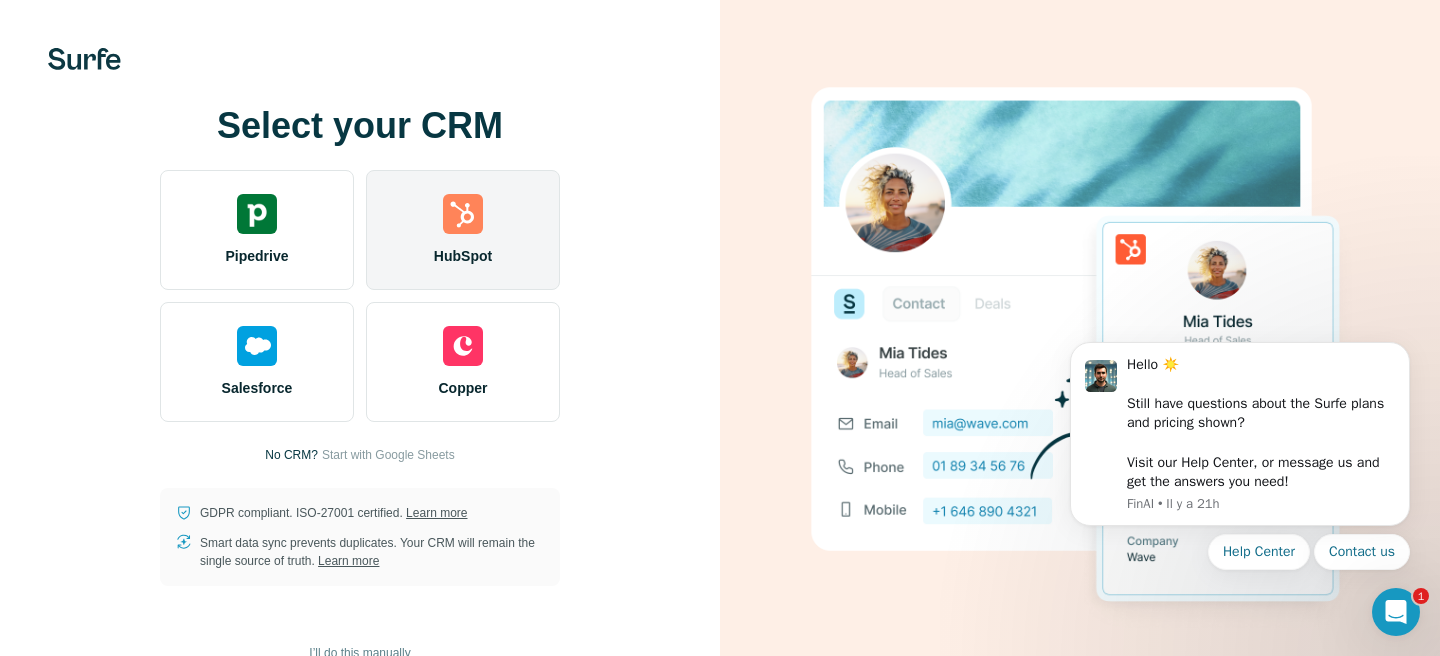 click at bounding box center (463, 214) 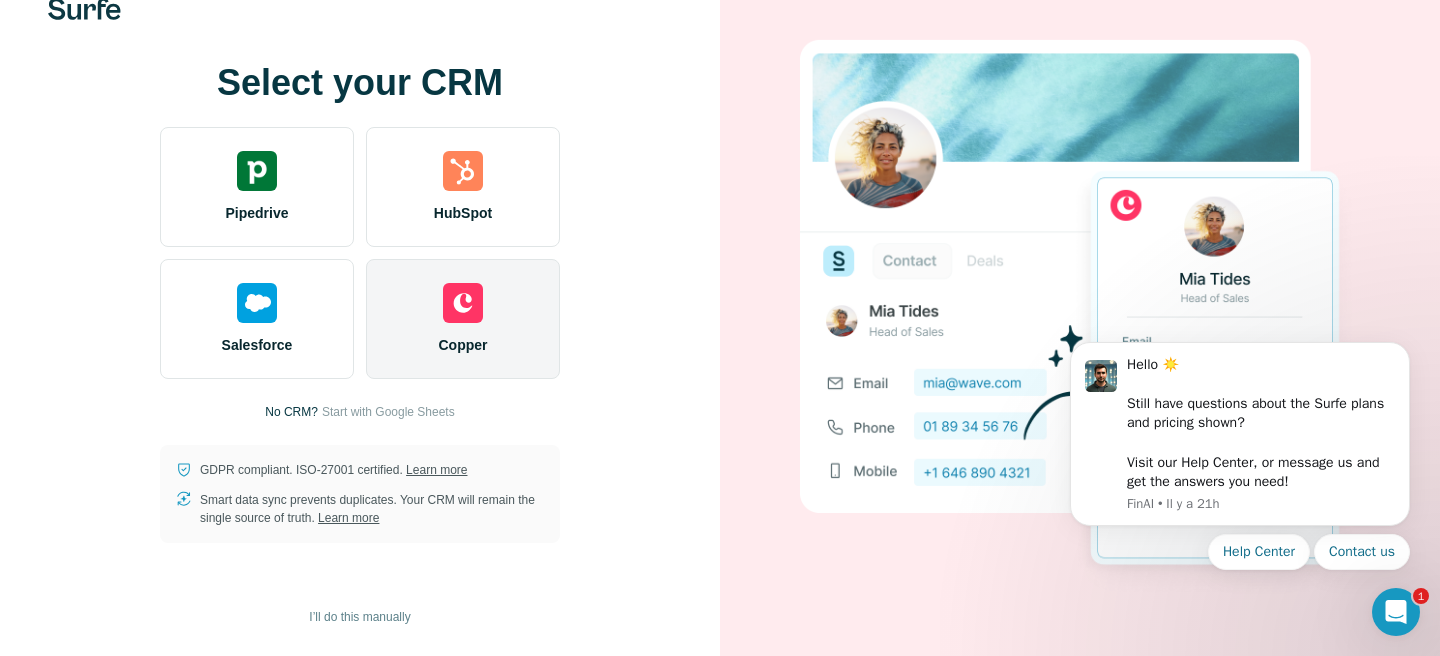 scroll, scrollTop: 0, scrollLeft: 0, axis: both 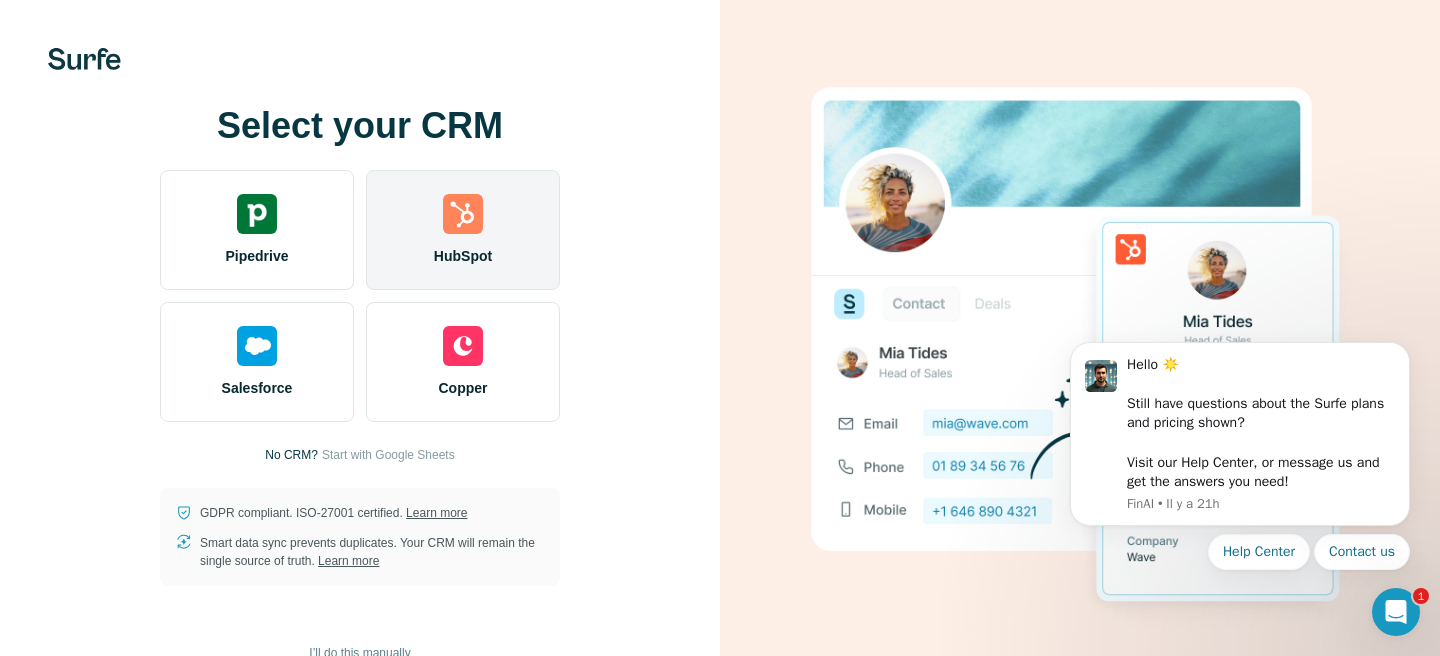 click at bounding box center [463, 214] 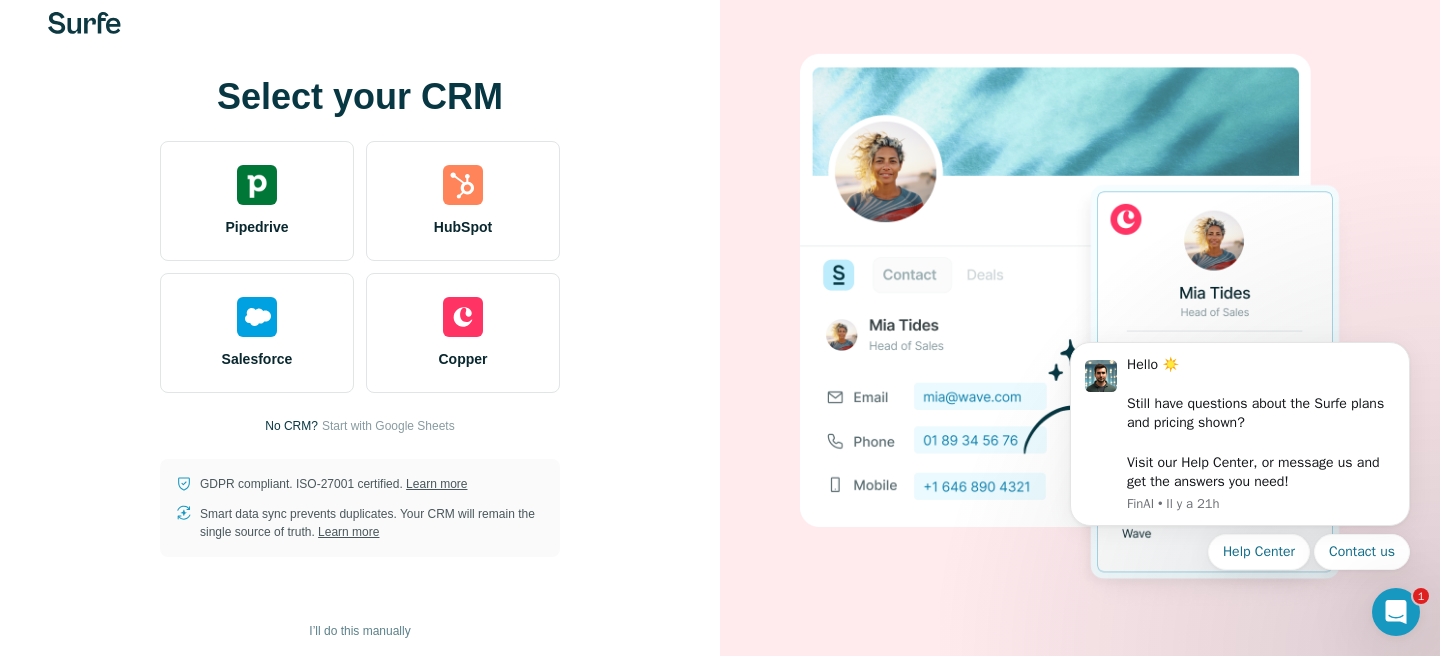 scroll, scrollTop: 0, scrollLeft: 0, axis: both 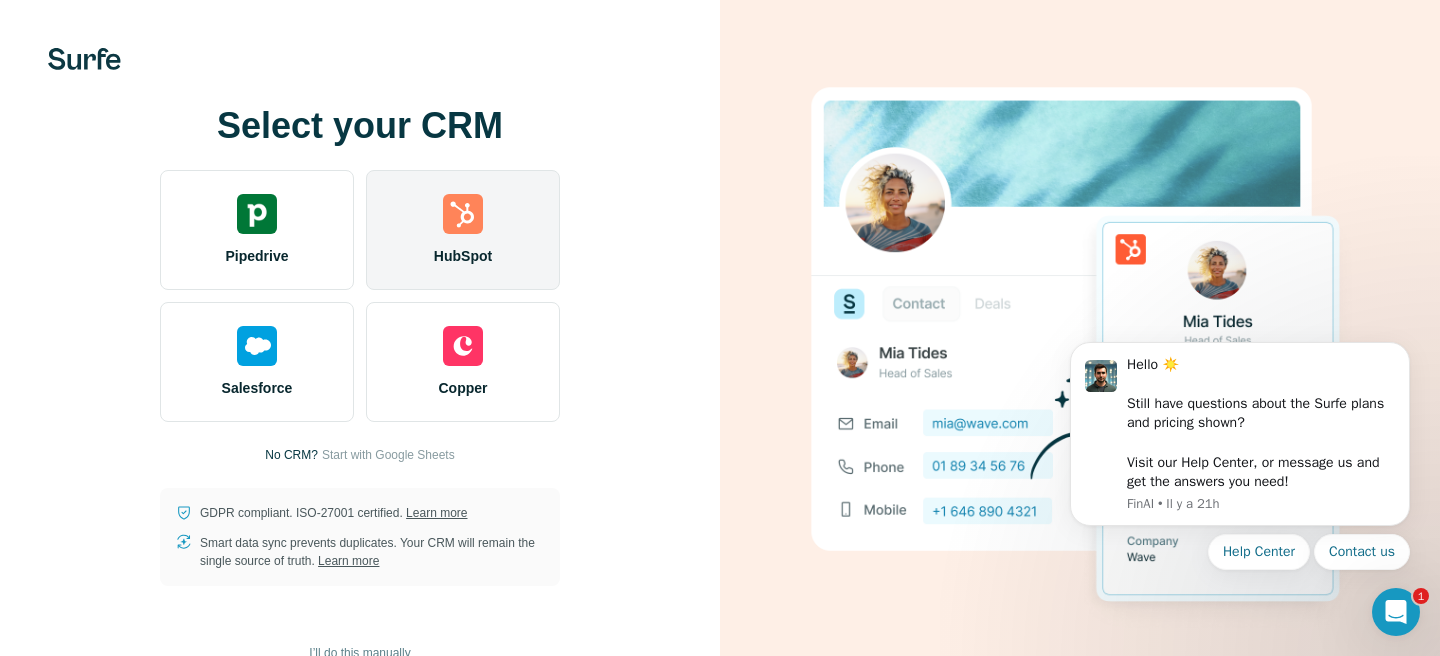 click at bounding box center (463, 214) 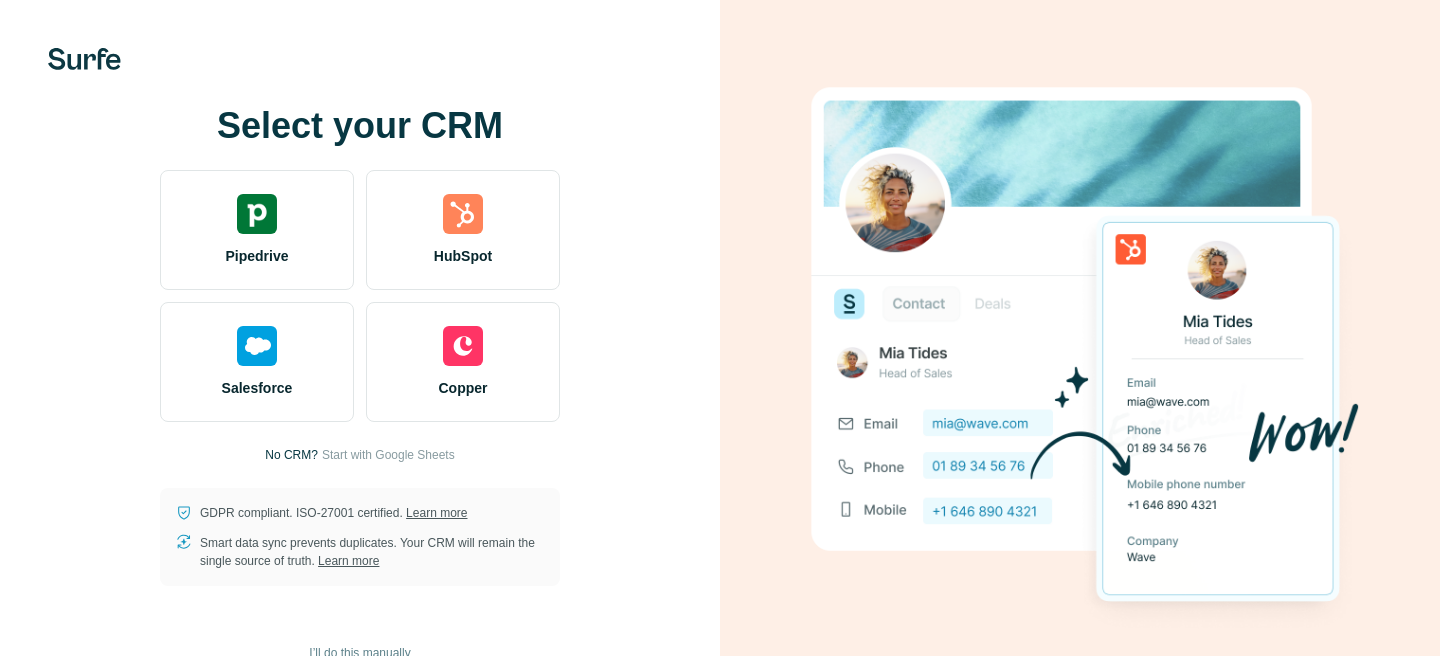 scroll, scrollTop: 0, scrollLeft: 0, axis: both 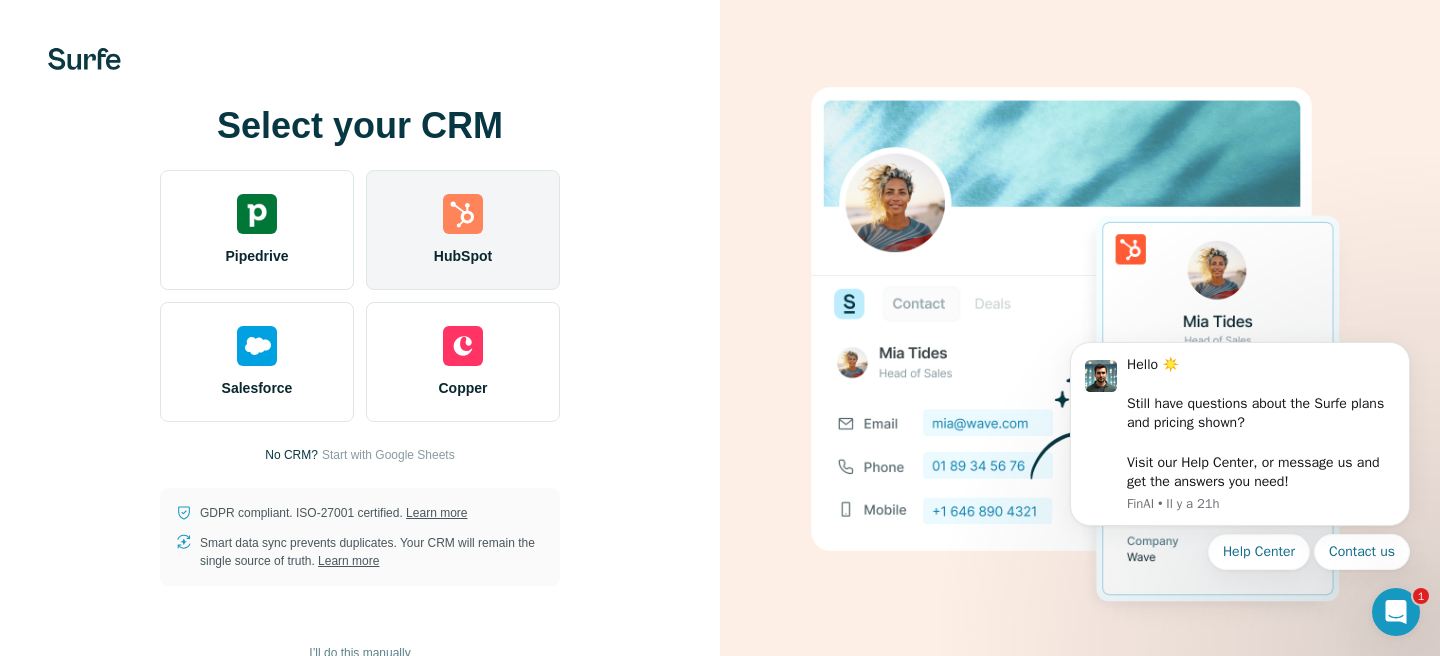 click on "HubSpot" at bounding box center [463, 230] 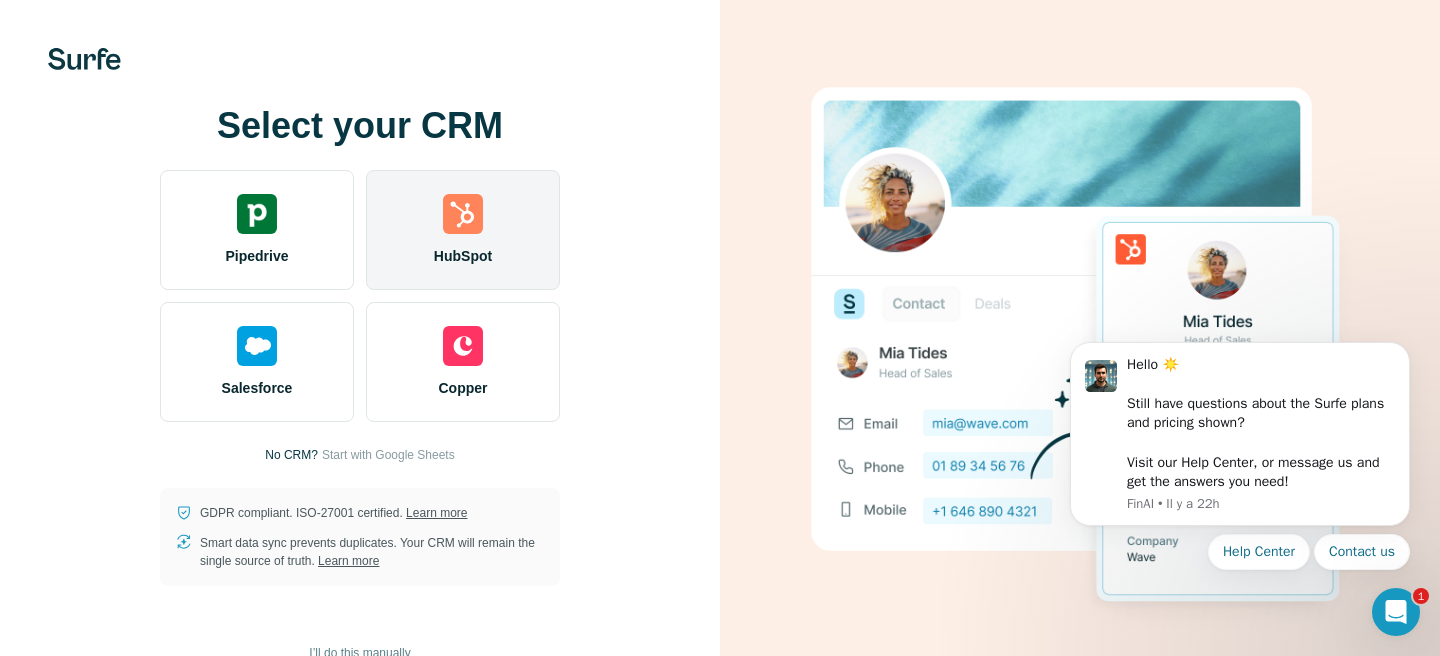 click at bounding box center [463, 214] 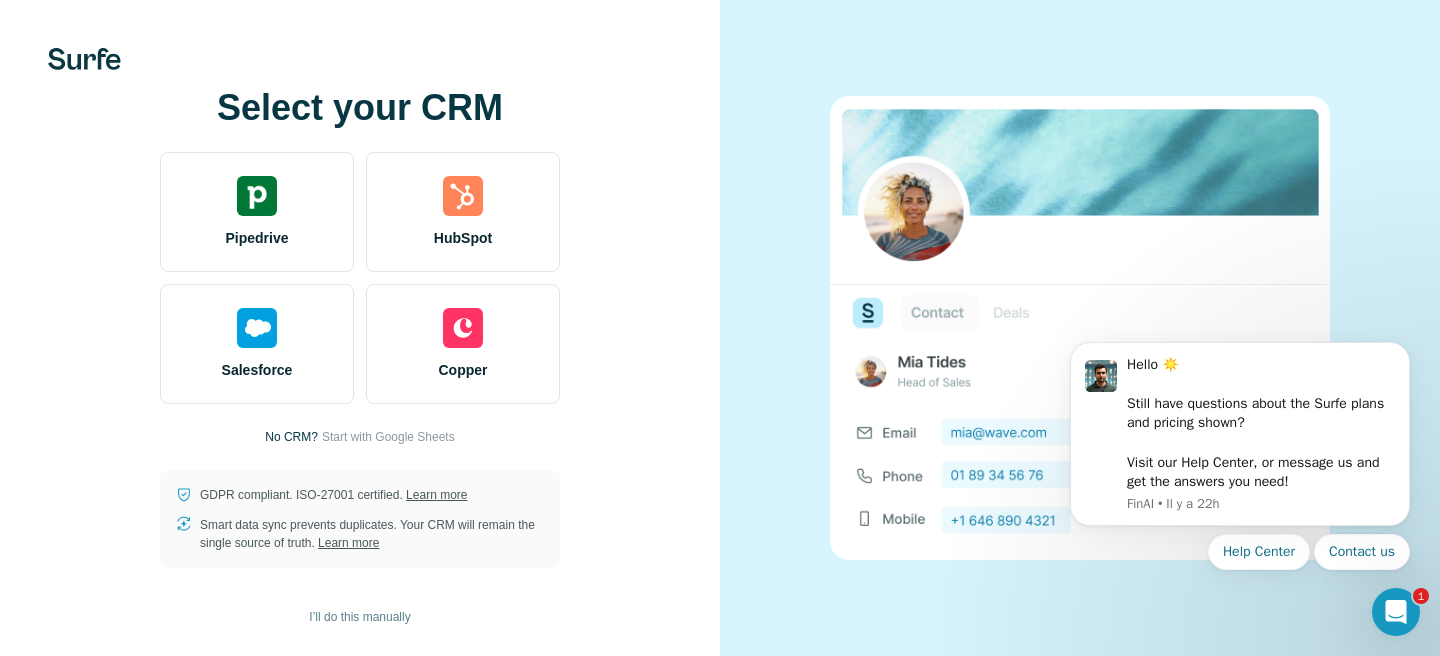 click on "Select your CRM Pipedrive HubSpot Salesforce Copper No CRM? Start with Google Sheets GDPR compliant. ISO-27001 certified.   Learn more Smart data sync prevents duplicates. Your CRM will remain the single source of truth.   Learn more I’ll do this manually" at bounding box center [360, 328] 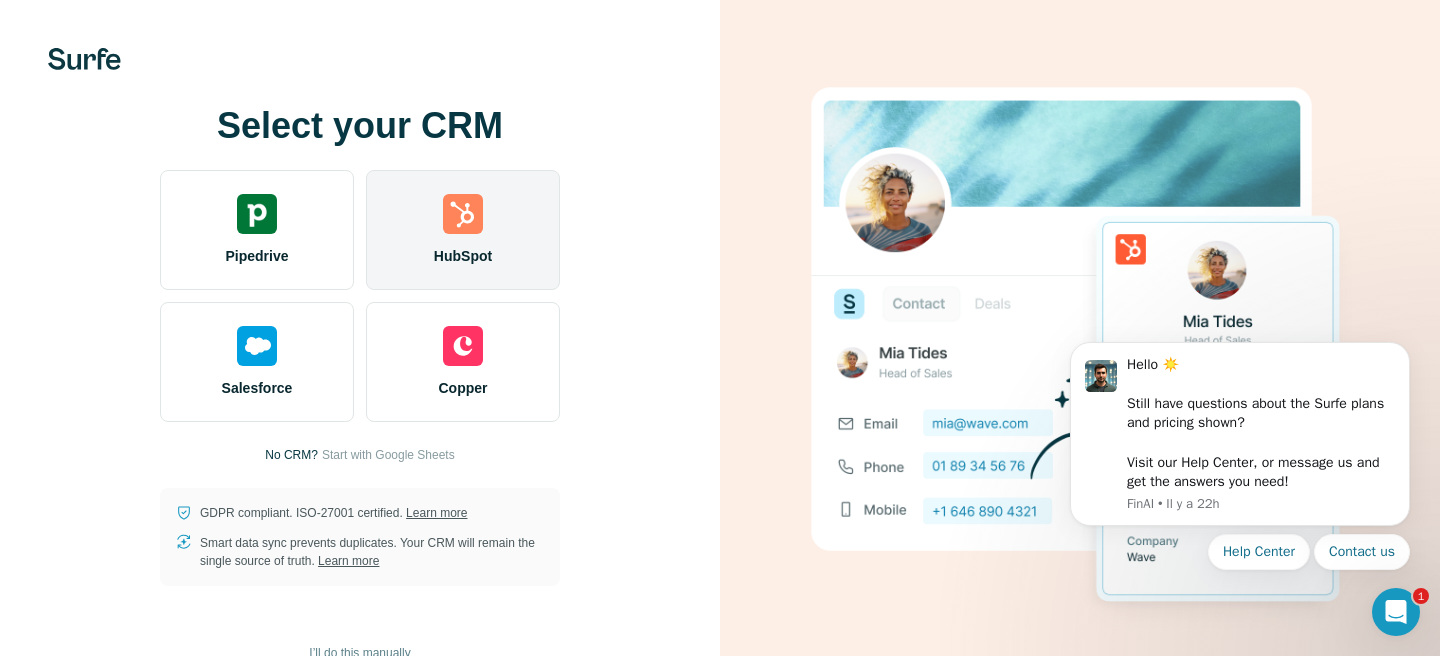 click on "HubSpot" at bounding box center [463, 230] 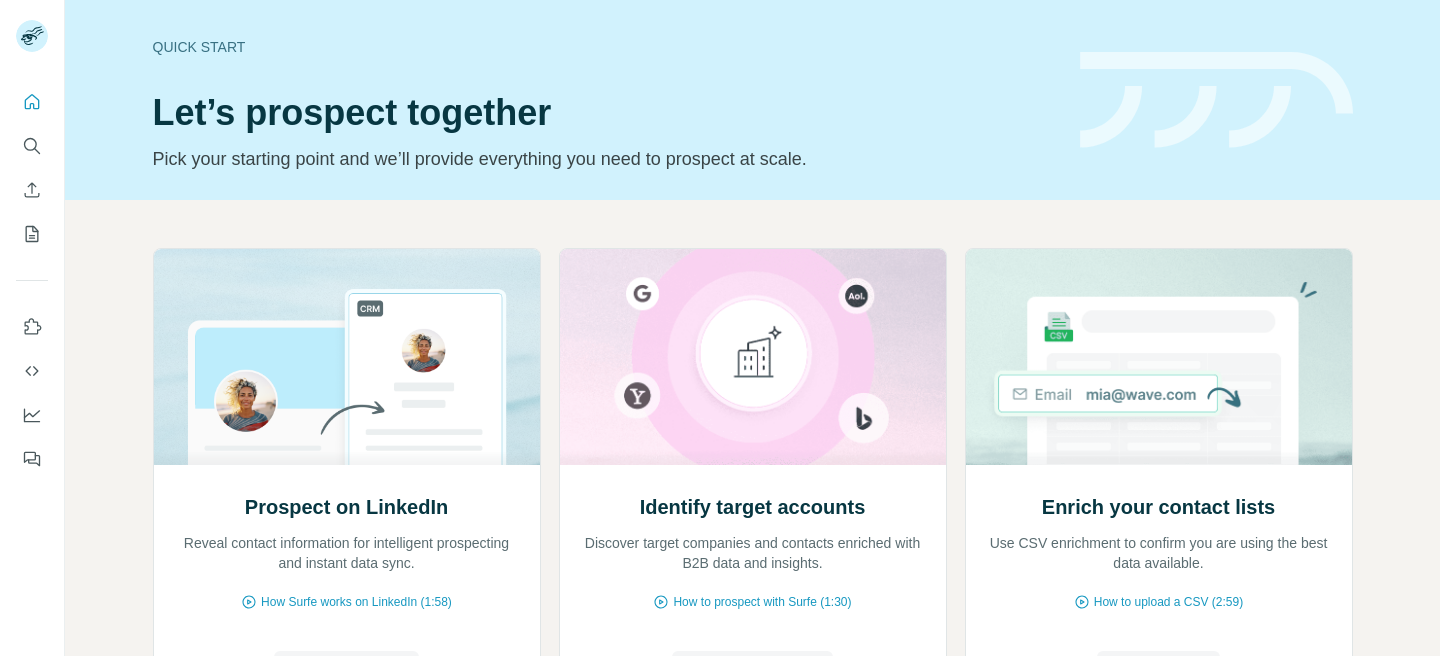 scroll, scrollTop: 0, scrollLeft: 0, axis: both 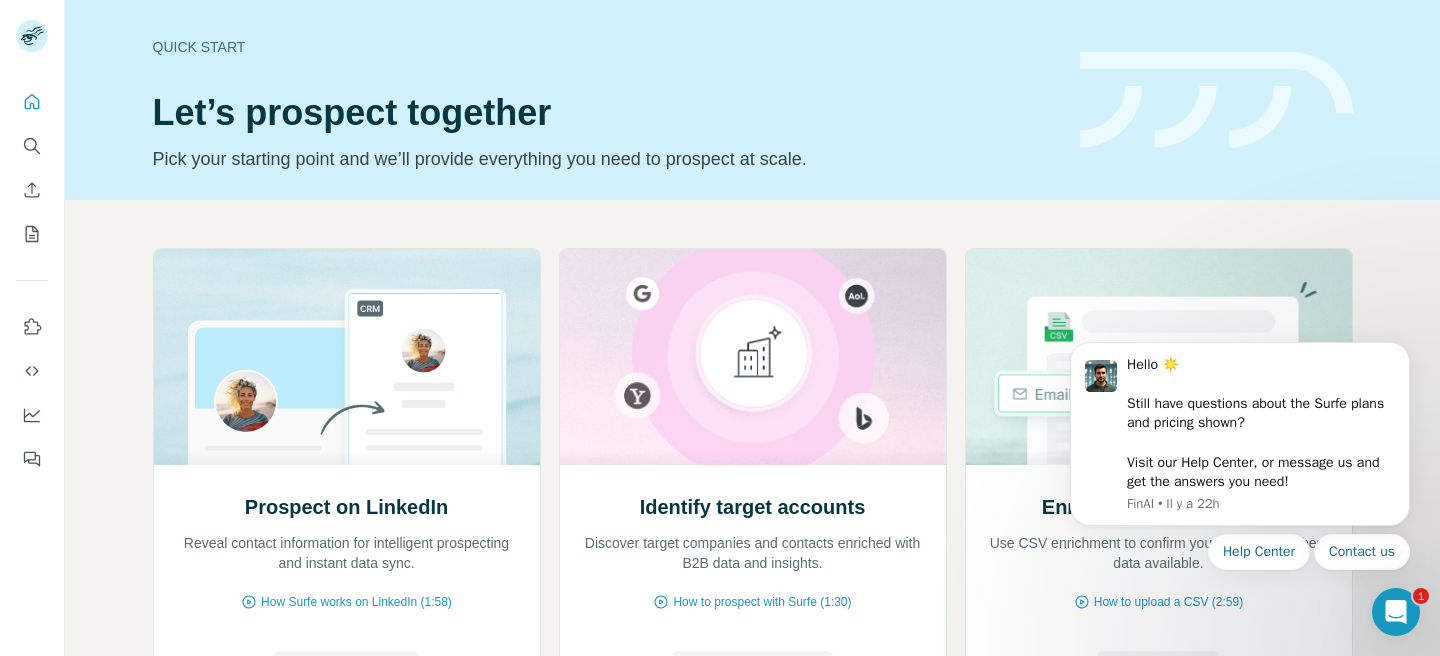 click at bounding box center (1216, 100) 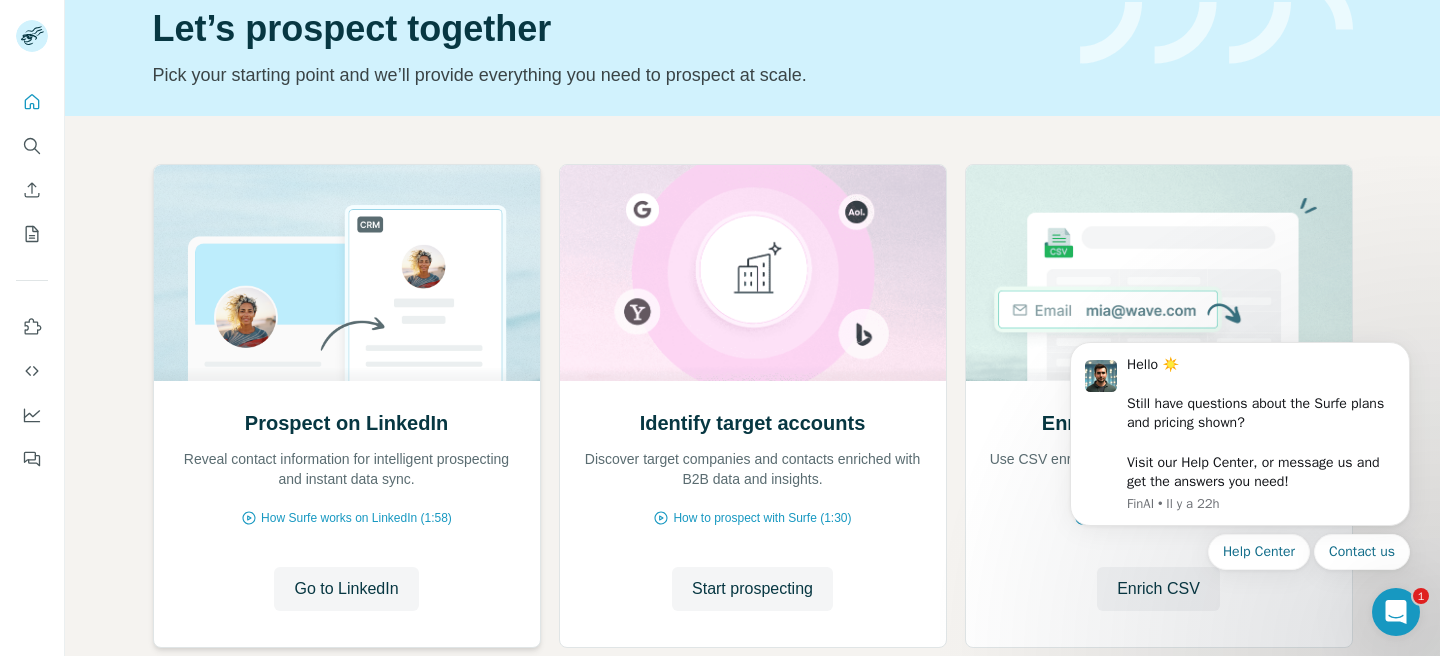 scroll, scrollTop: 102, scrollLeft: 0, axis: vertical 